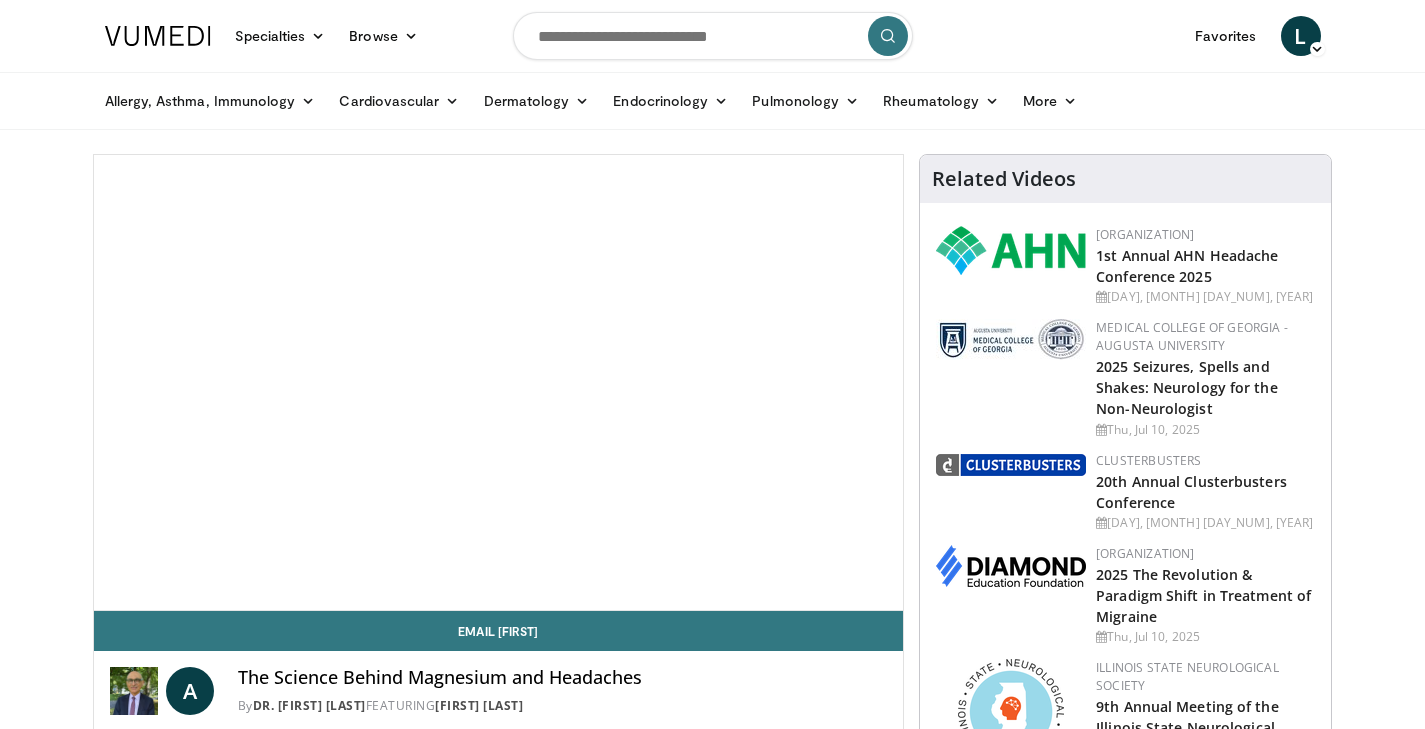 scroll, scrollTop: 0, scrollLeft: 0, axis: both 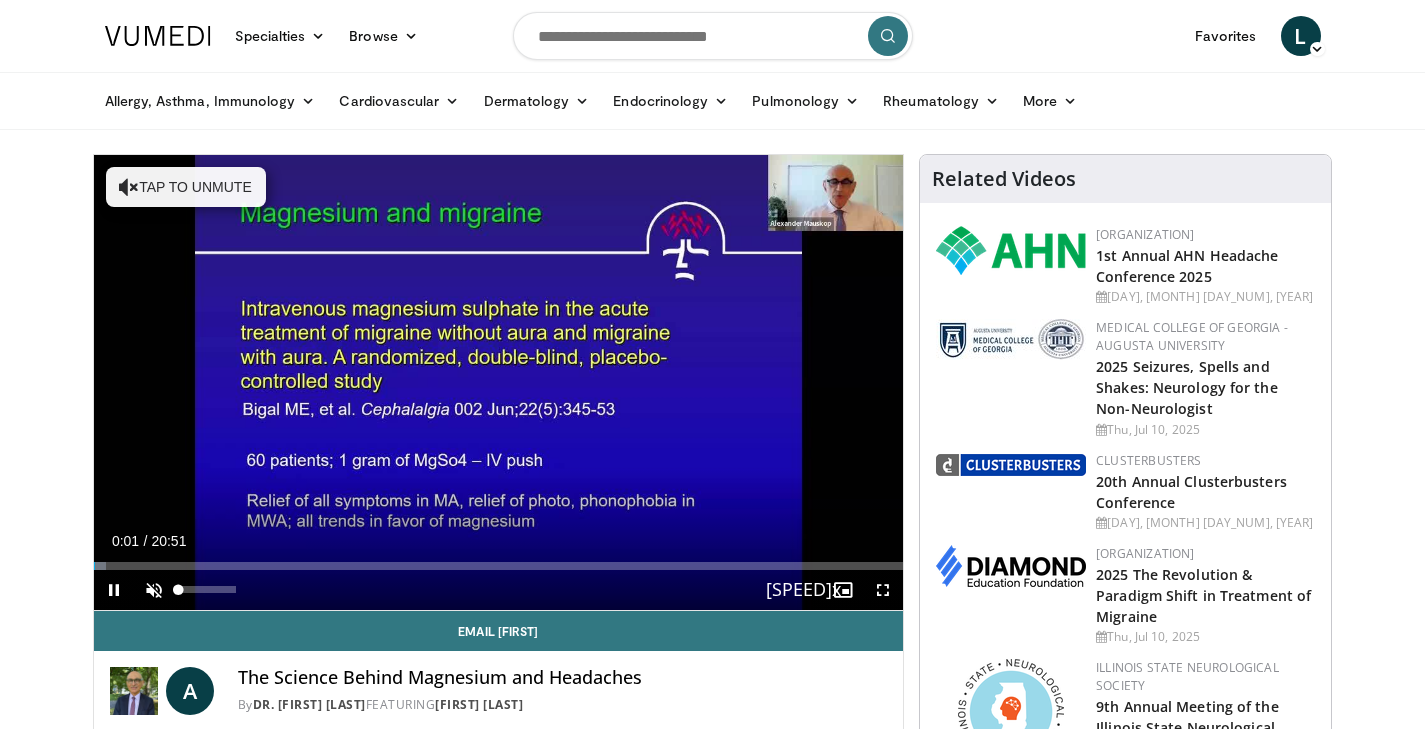 click at bounding box center (154, 590) 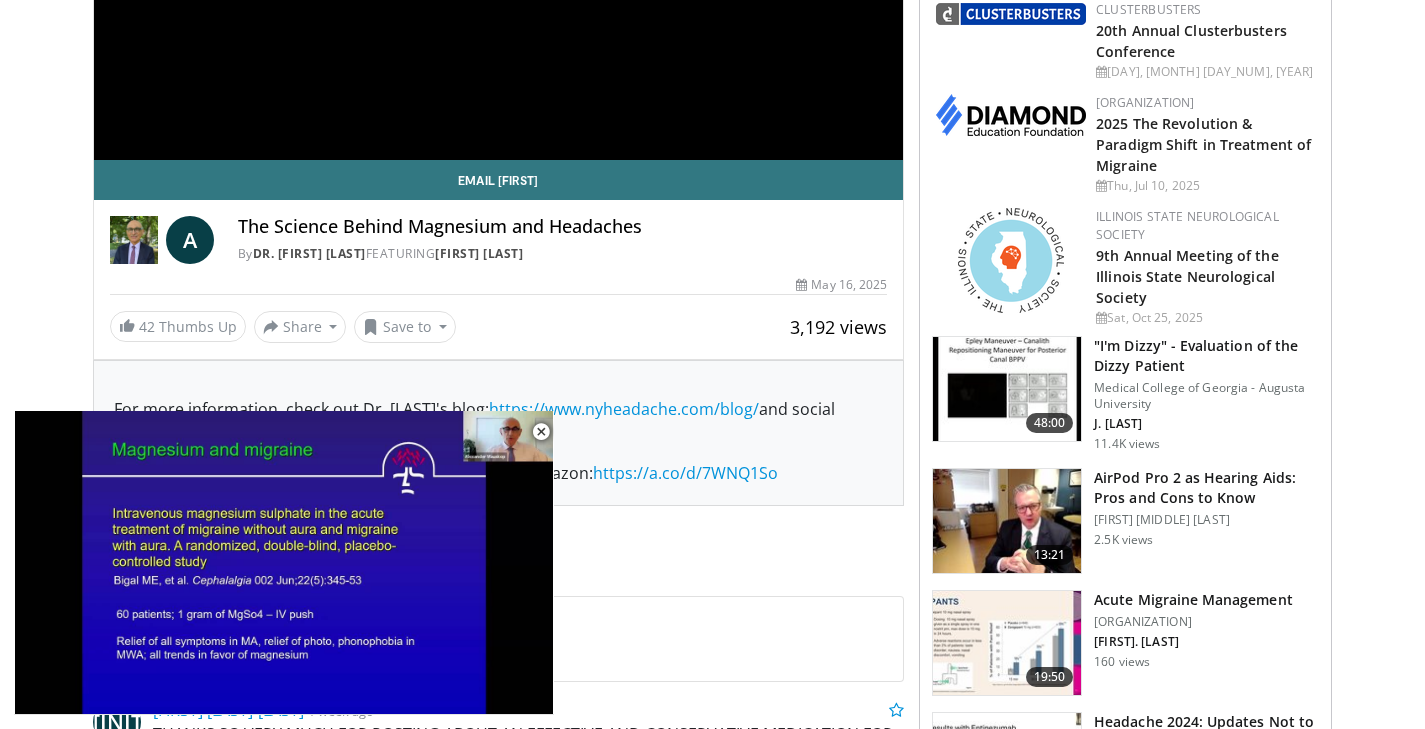 scroll, scrollTop: 449, scrollLeft: 0, axis: vertical 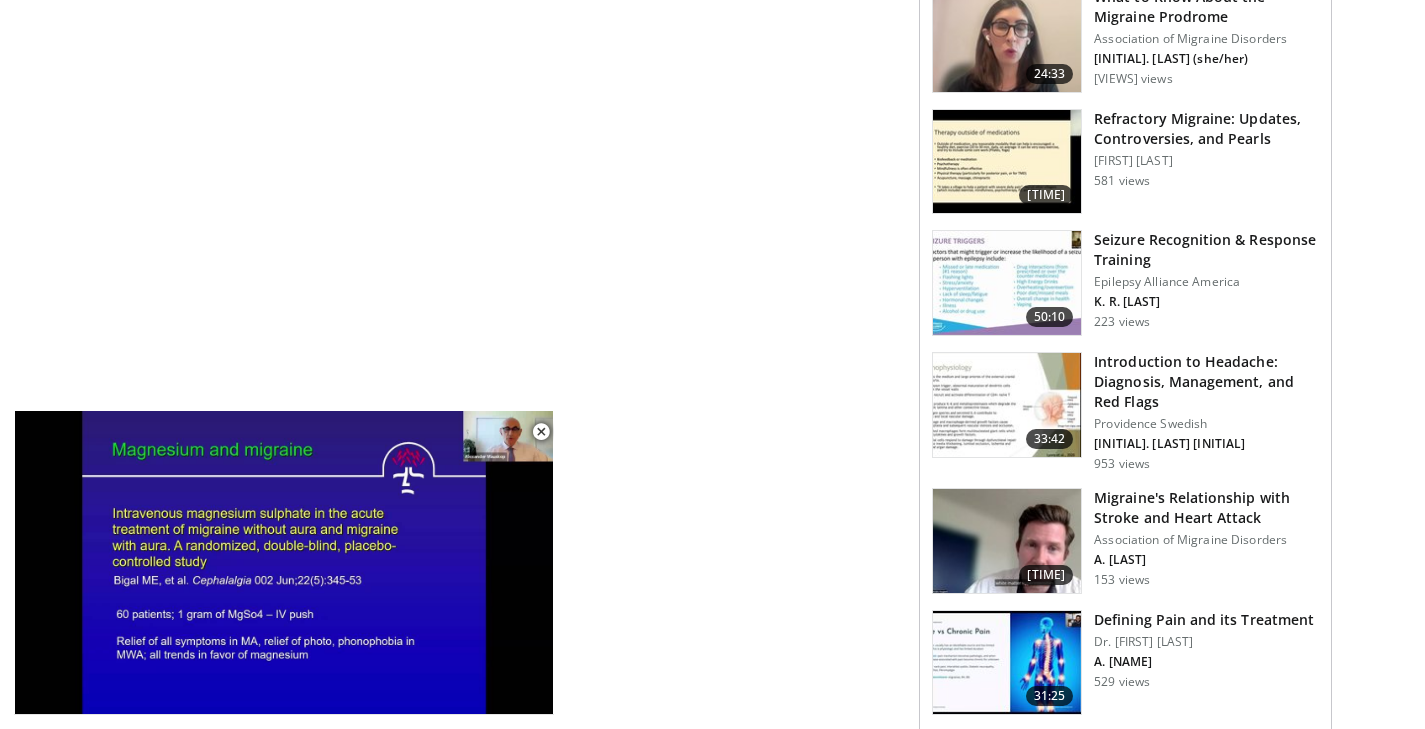 click on "Introduction to Headache: Diagnosis, Management, and Red Flags" at bounding box center (1206, 382) 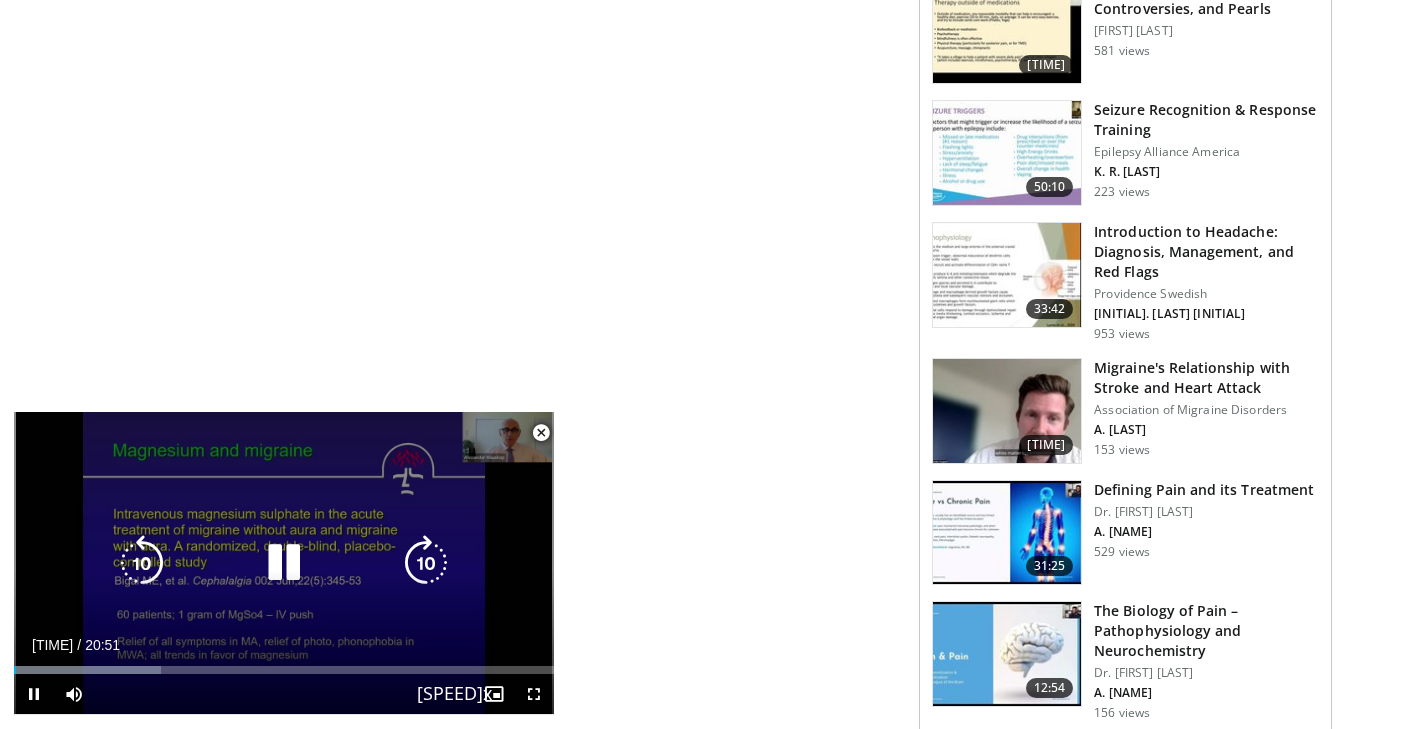 scroll, scrollTop: 2327, scrollLeft: 0, axis: vertical 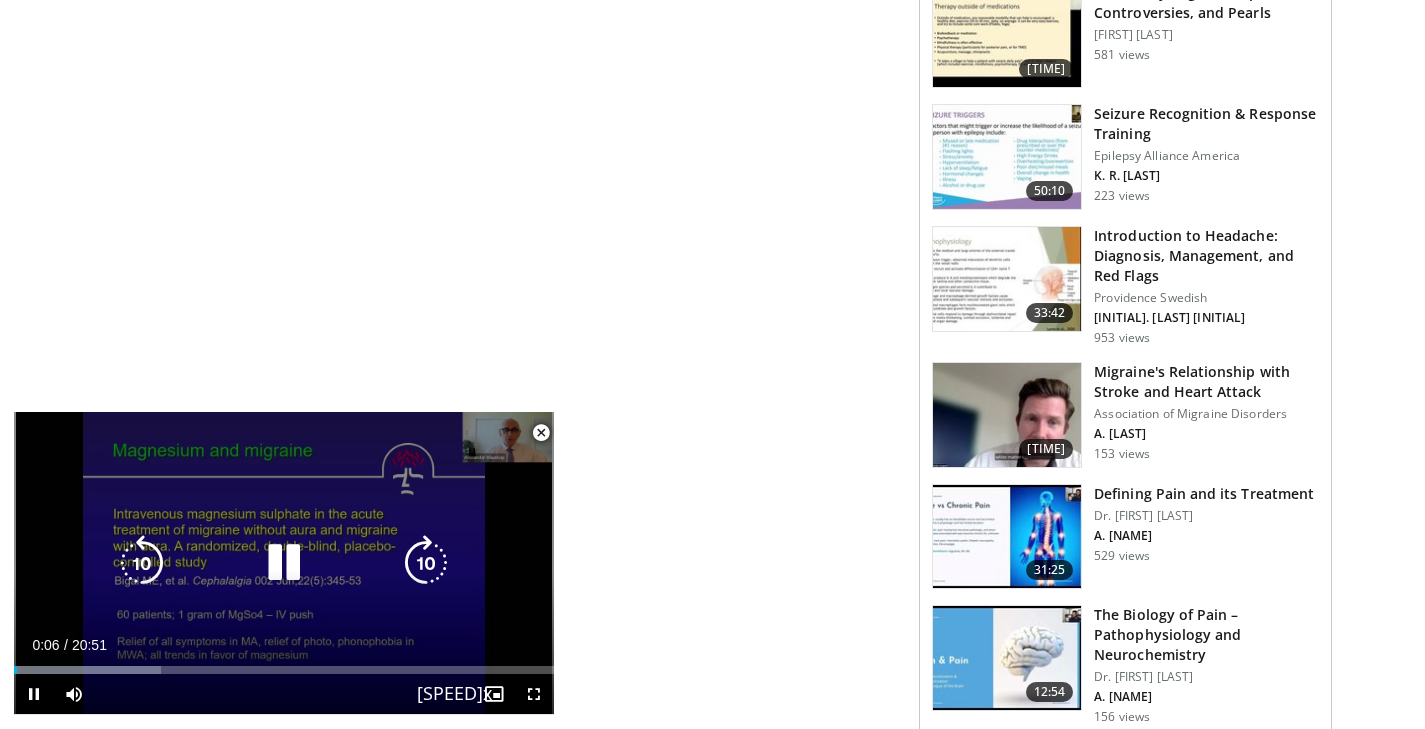 click at bounding box center [426, 563] 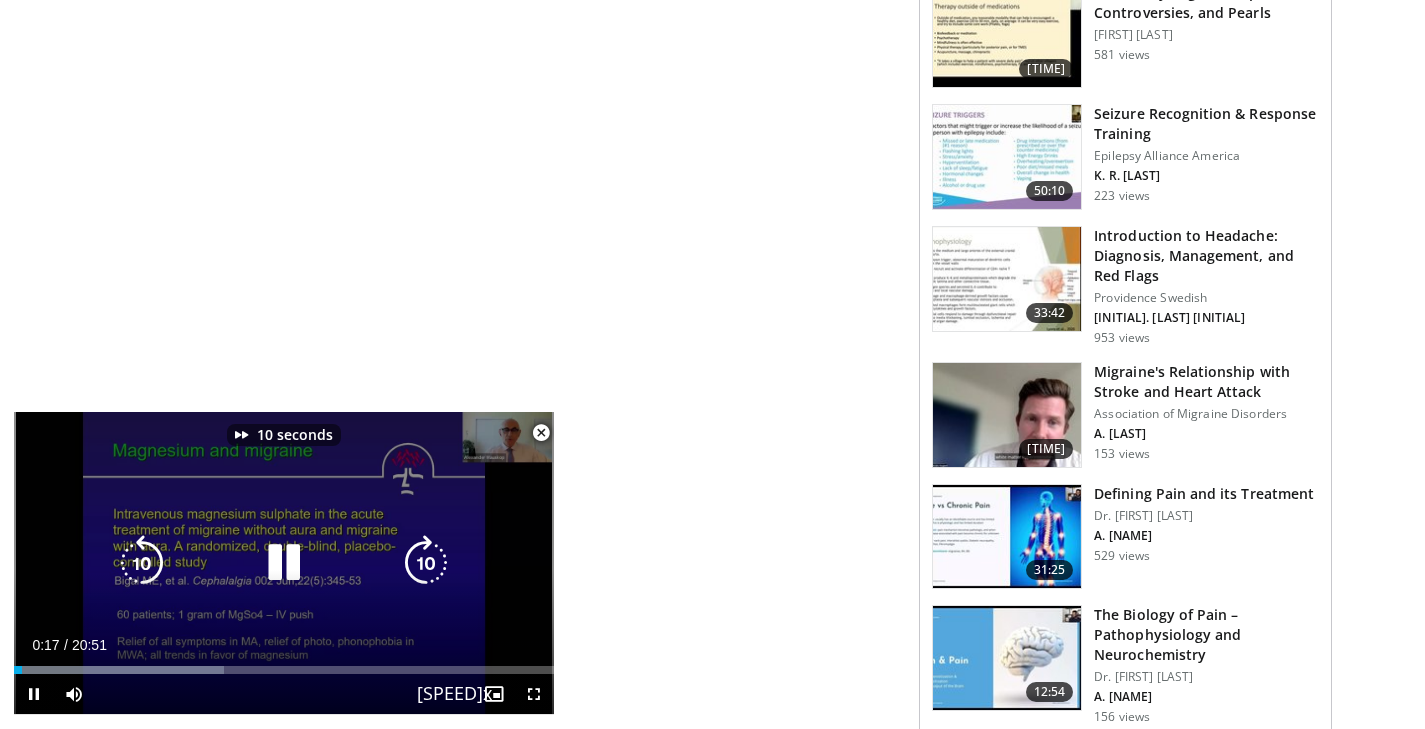 click at bounding box center (426, 563) 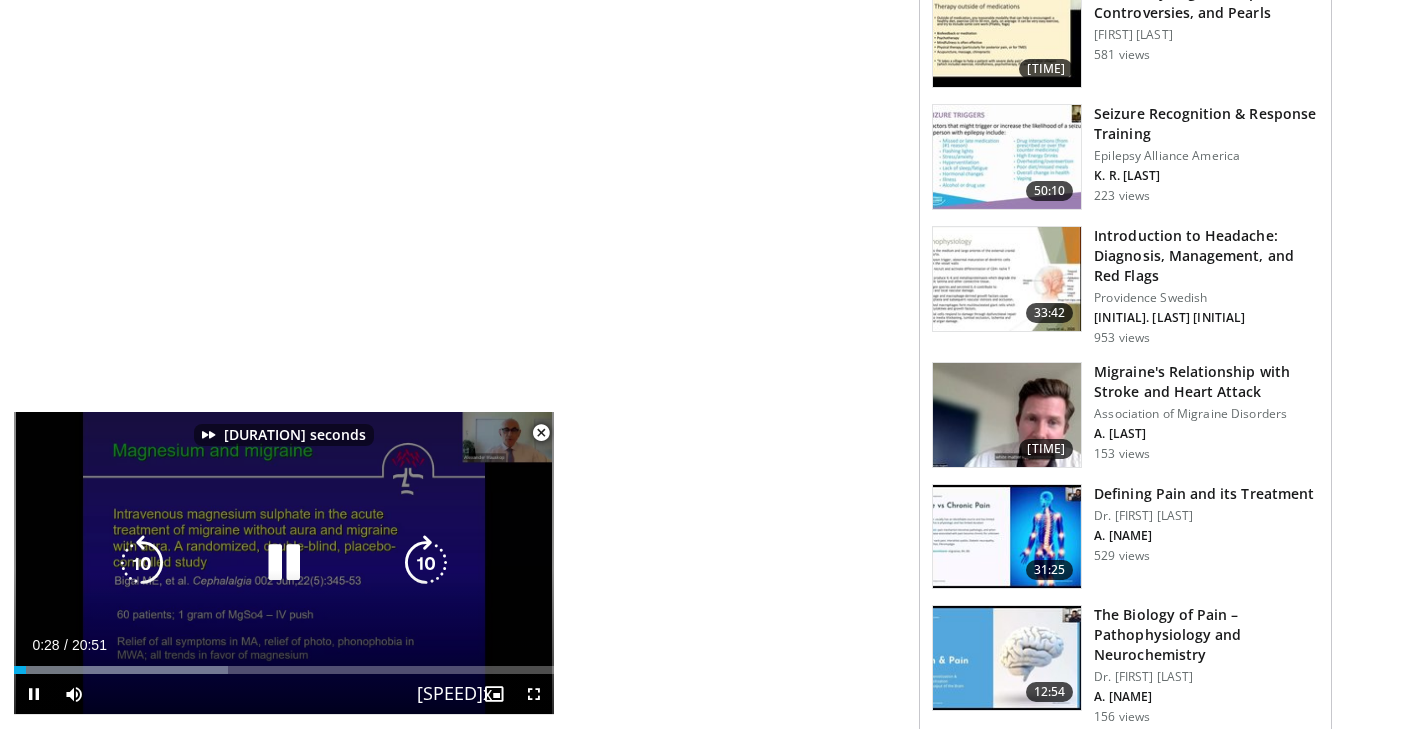 click at bounding box center [426, 563] 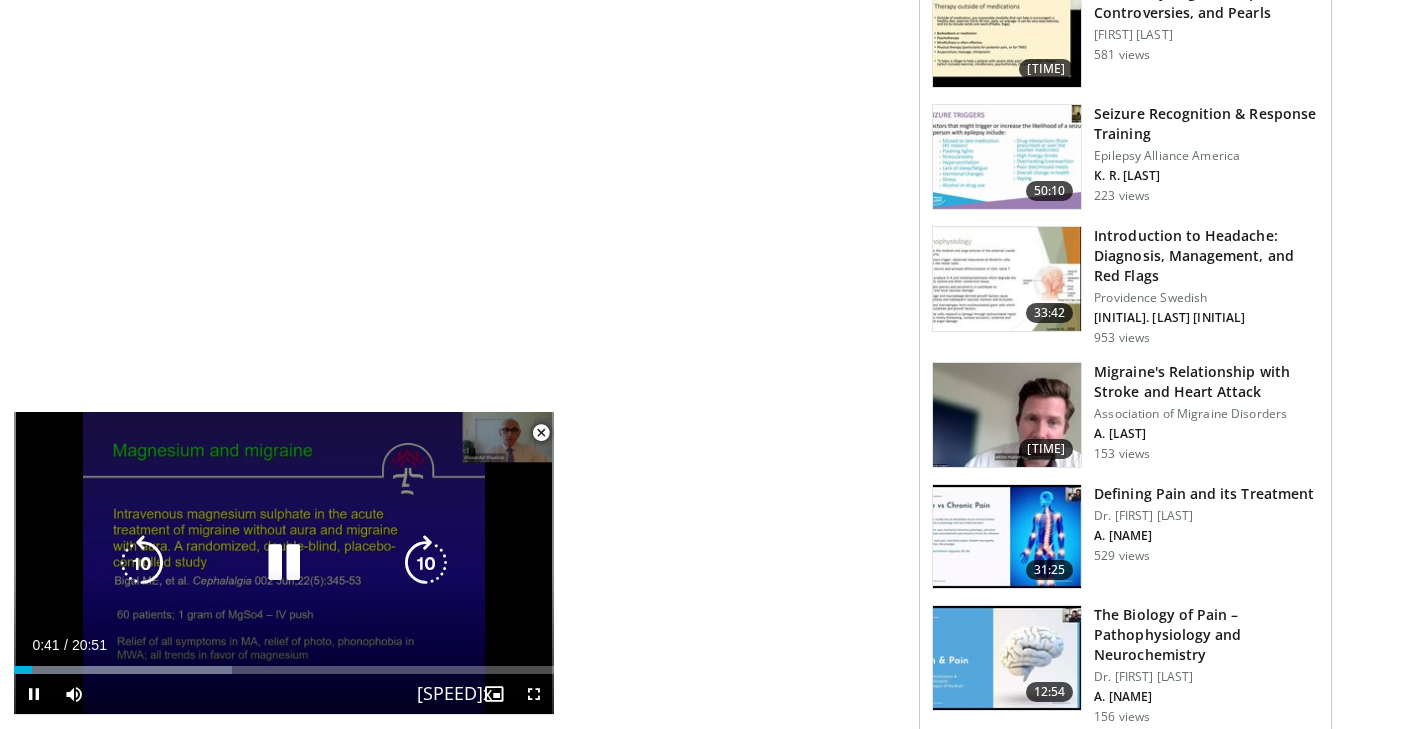click at bounding box center (426, 563) 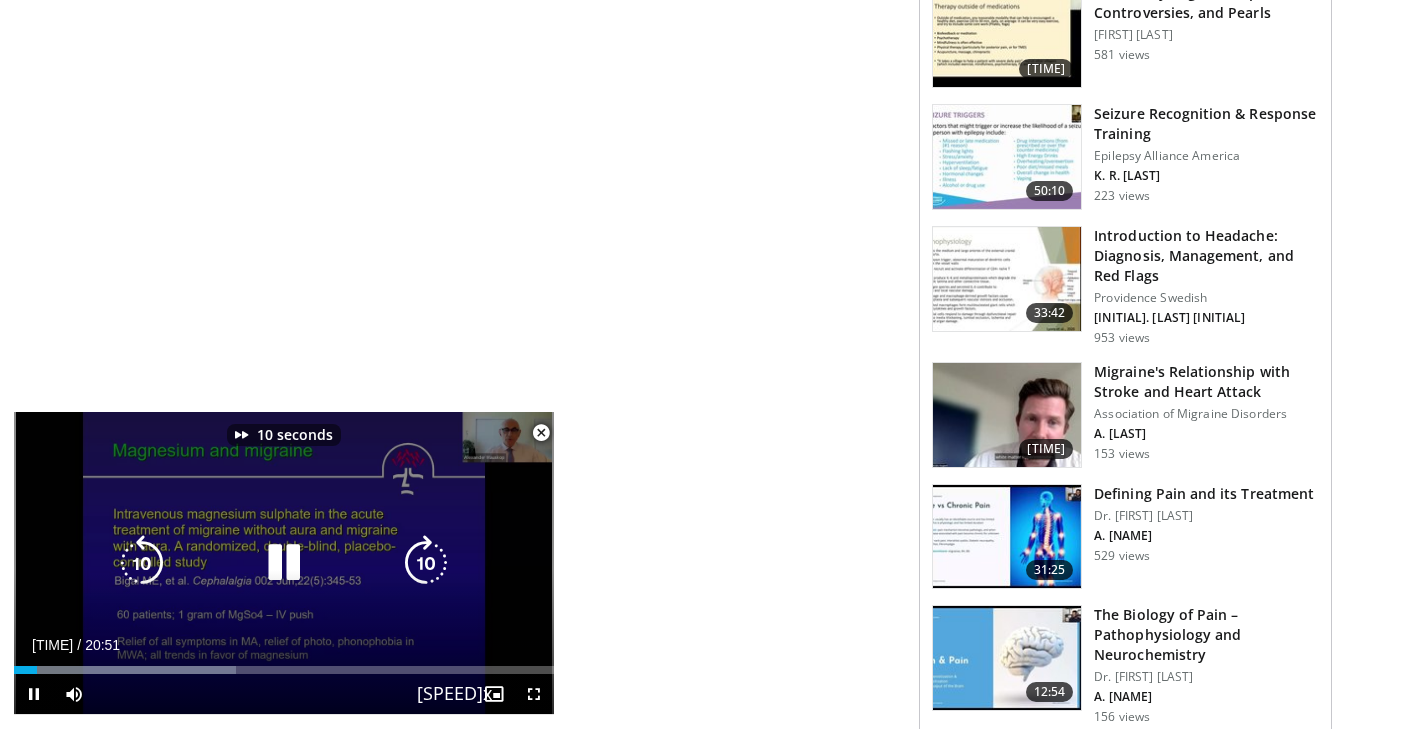 click at bounding box center (426, 563) 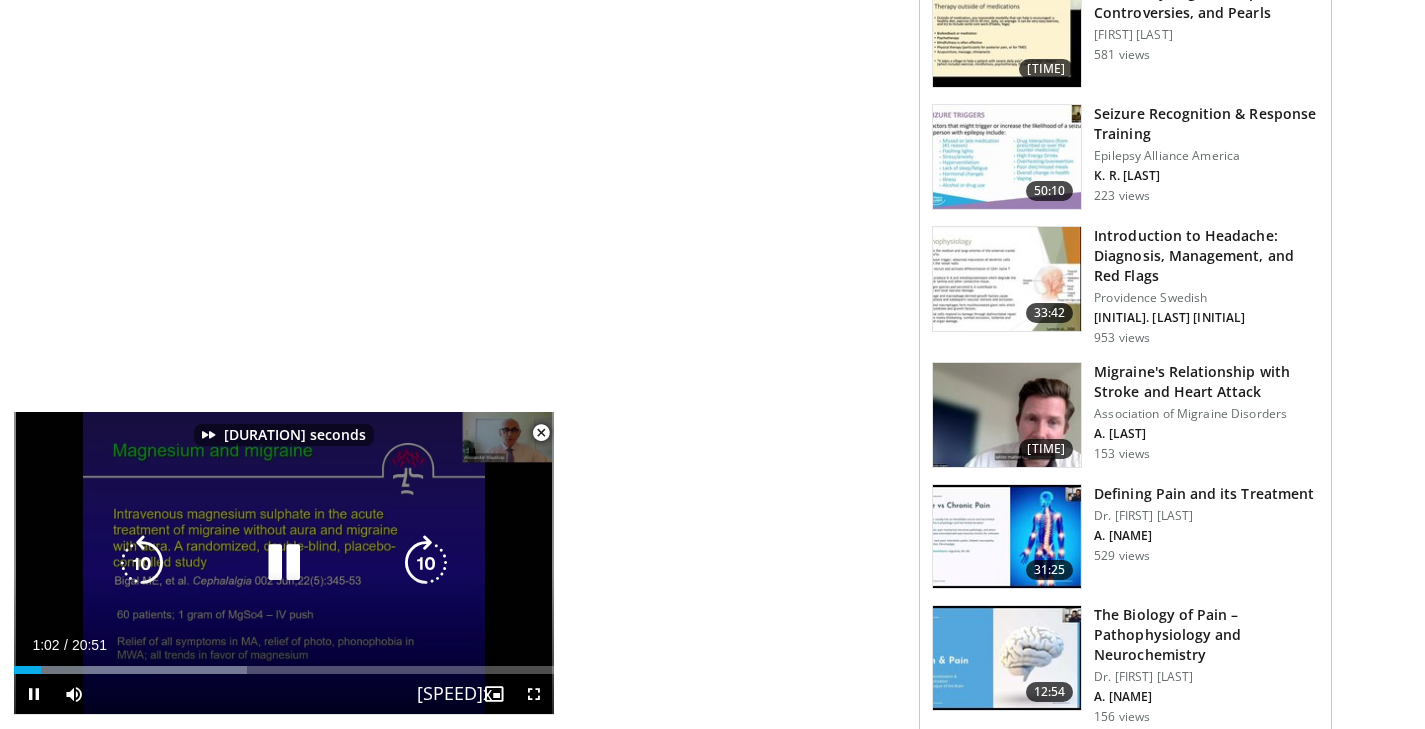 click at bounding box center (426, 563) 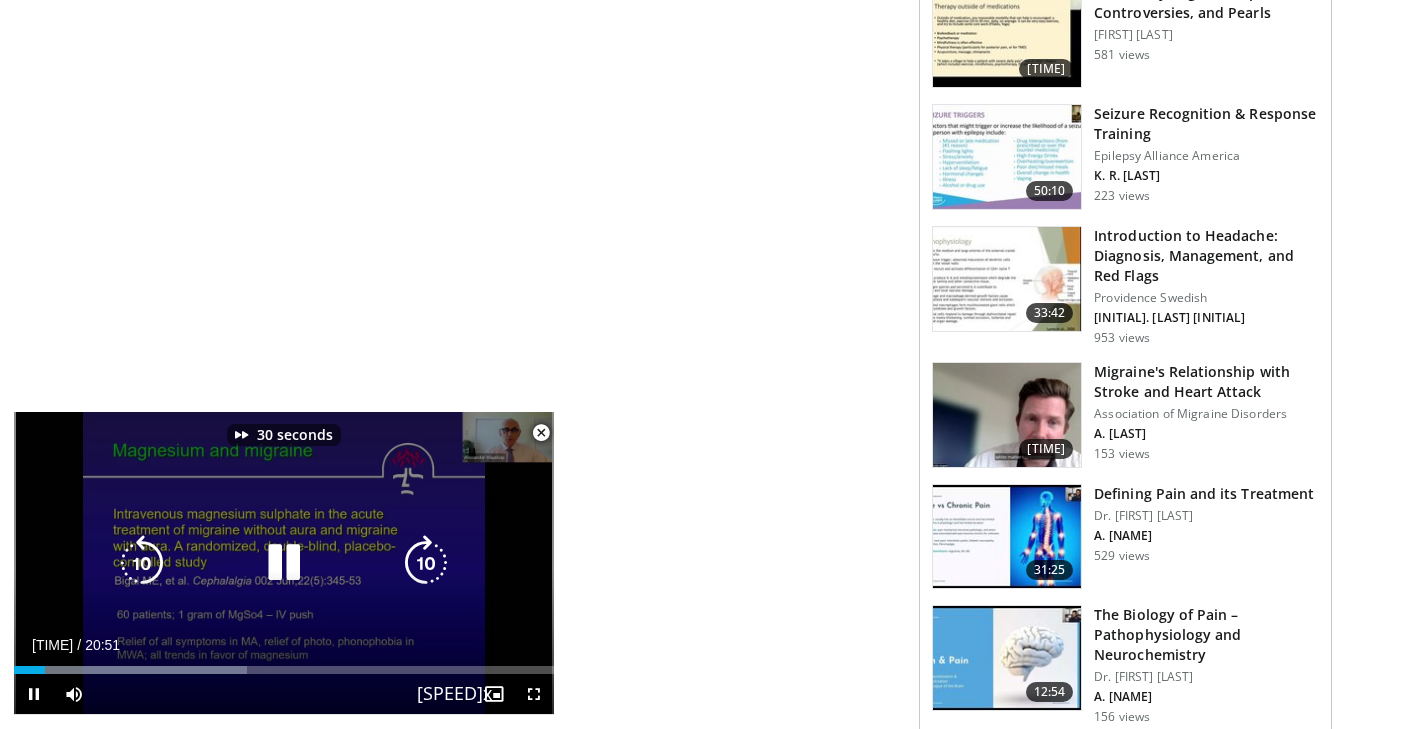 click at bounding box center [426, 563] 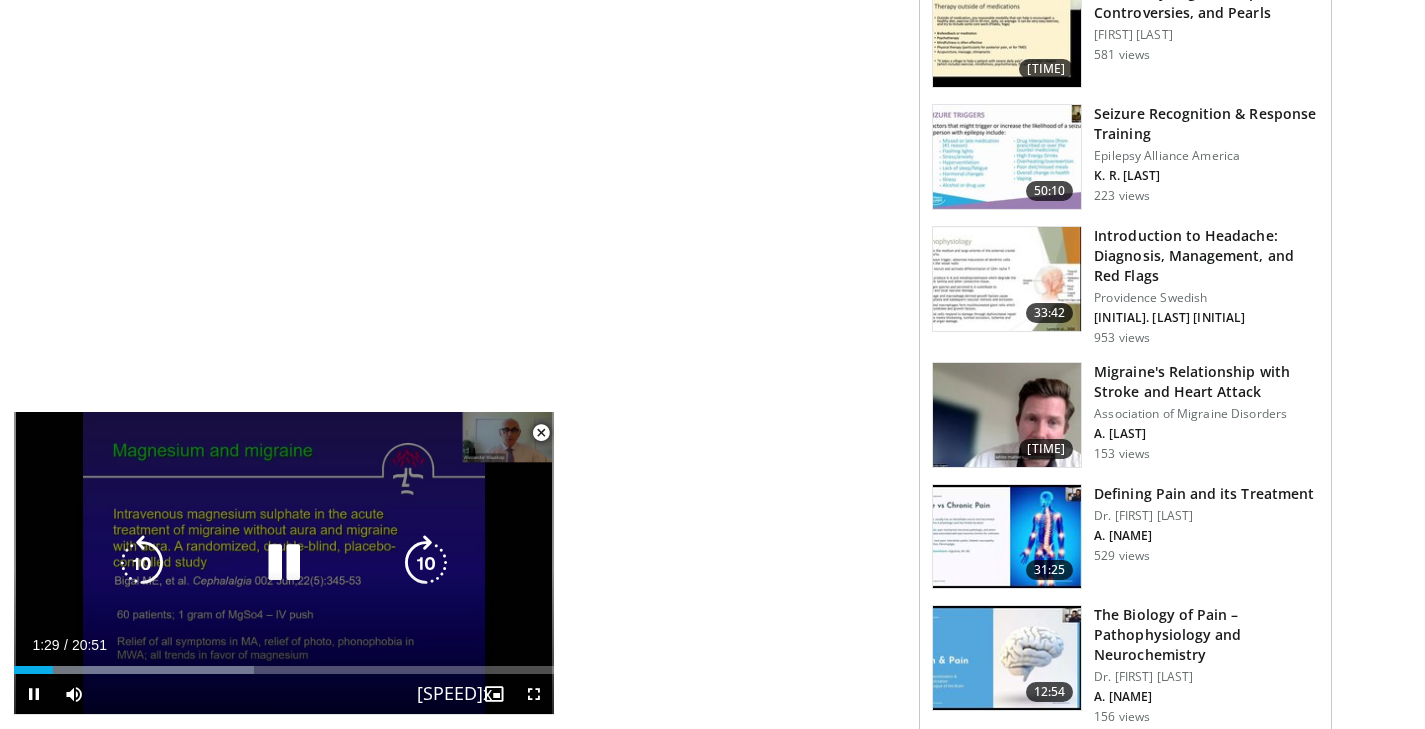 click at bounding box center (426, 563) 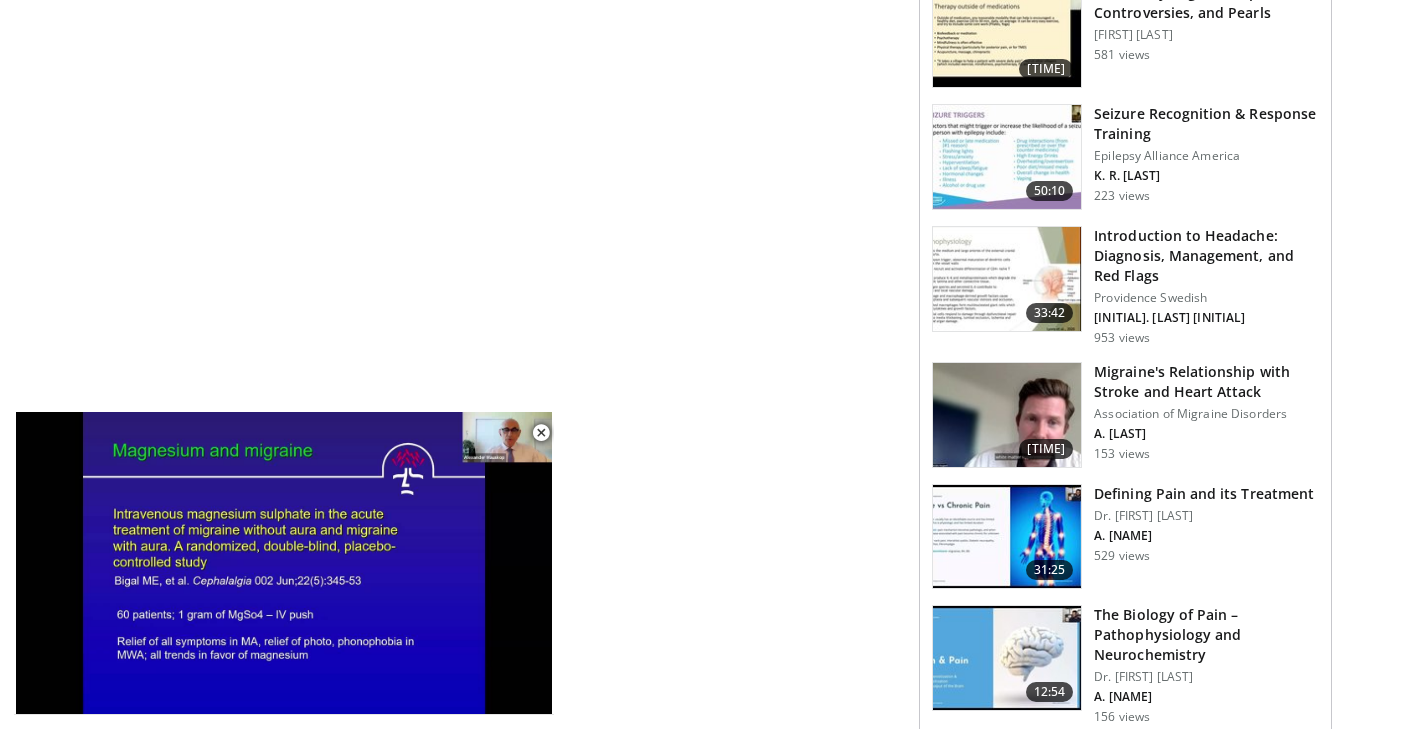 click on "10 seconds
Tap to unmute" at bounding box center (284, 563) 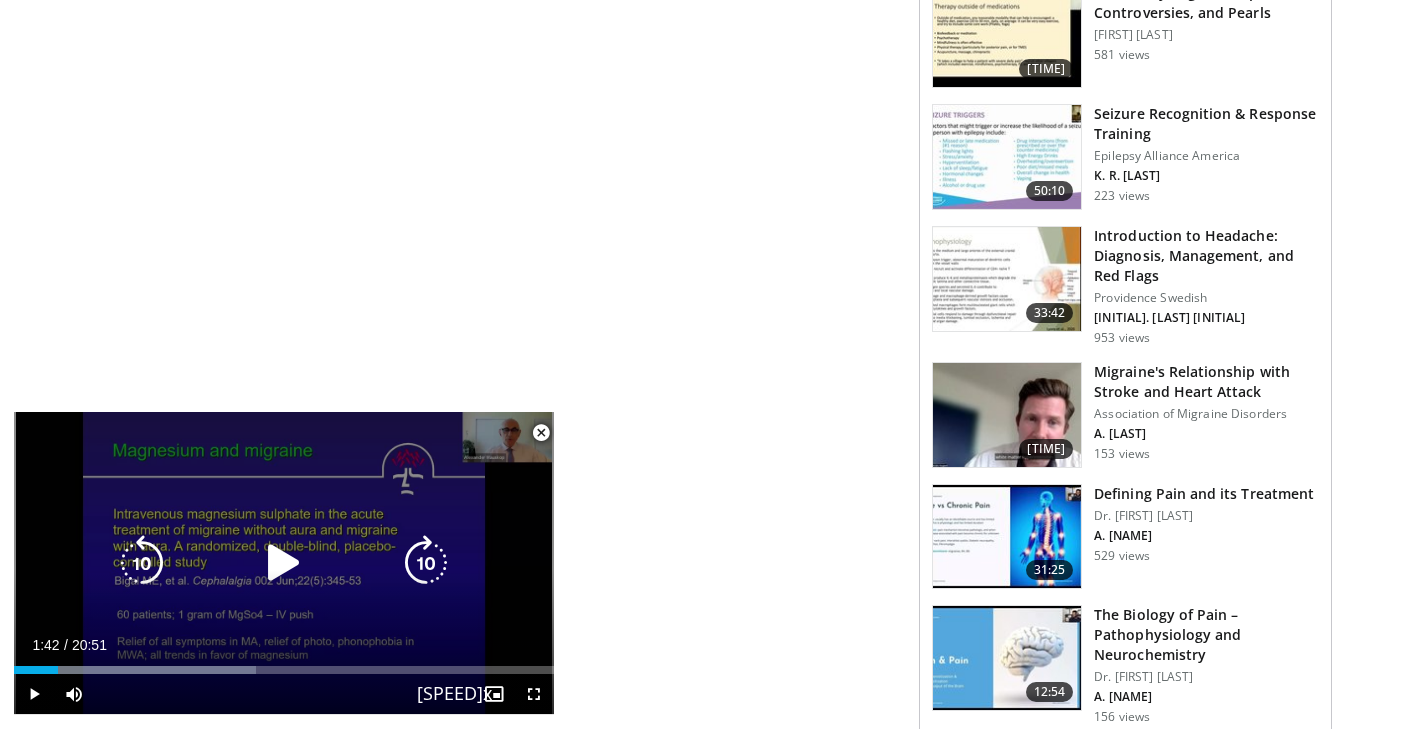 click at bounding box center [426, 563] 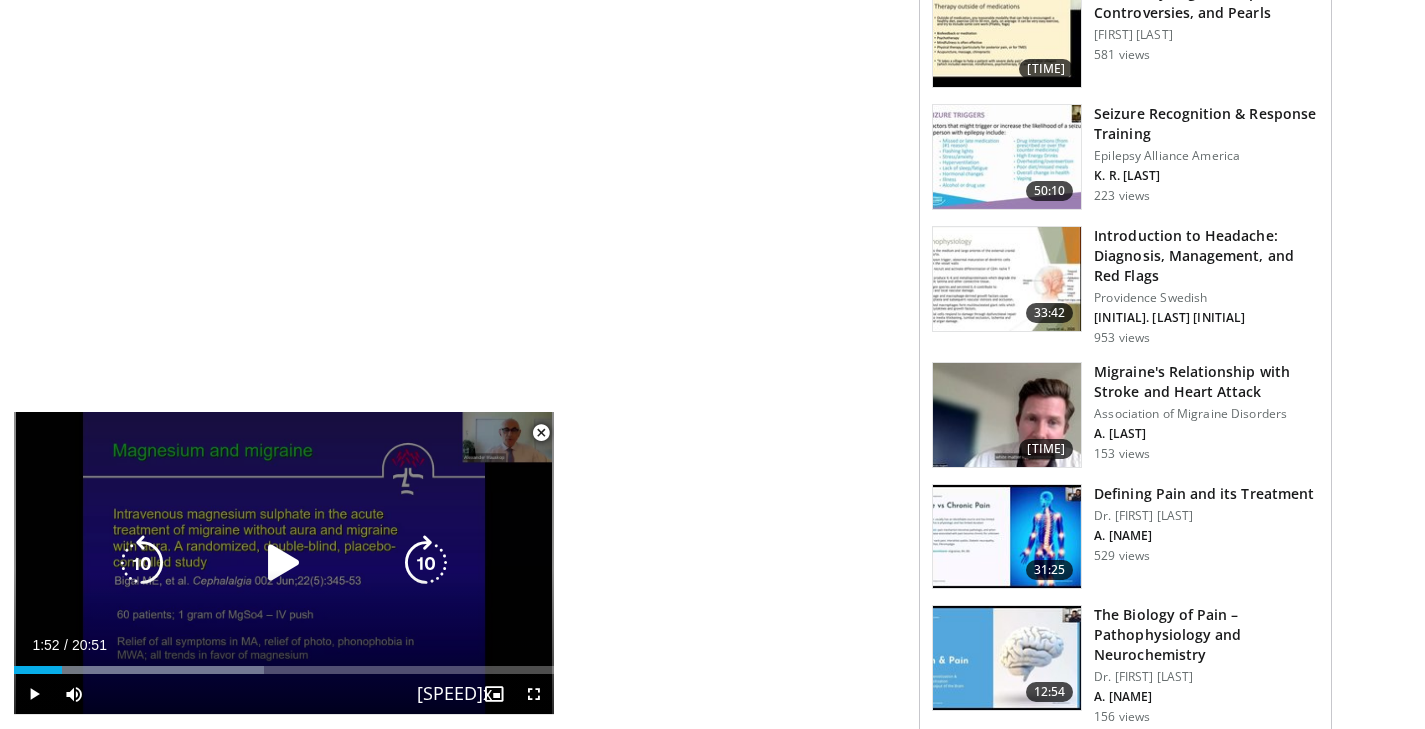 click at bounding box center (426, 563) 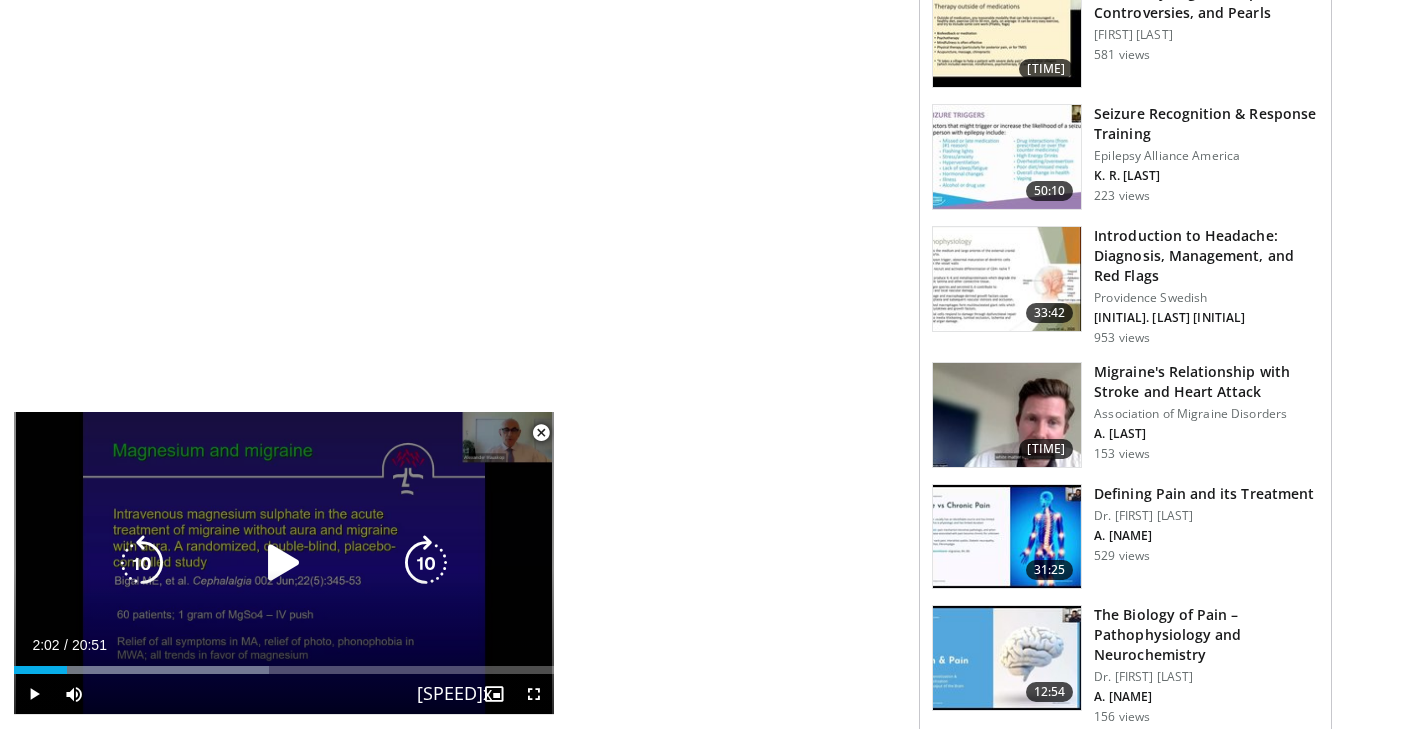 click at bounding box center (426, 563) 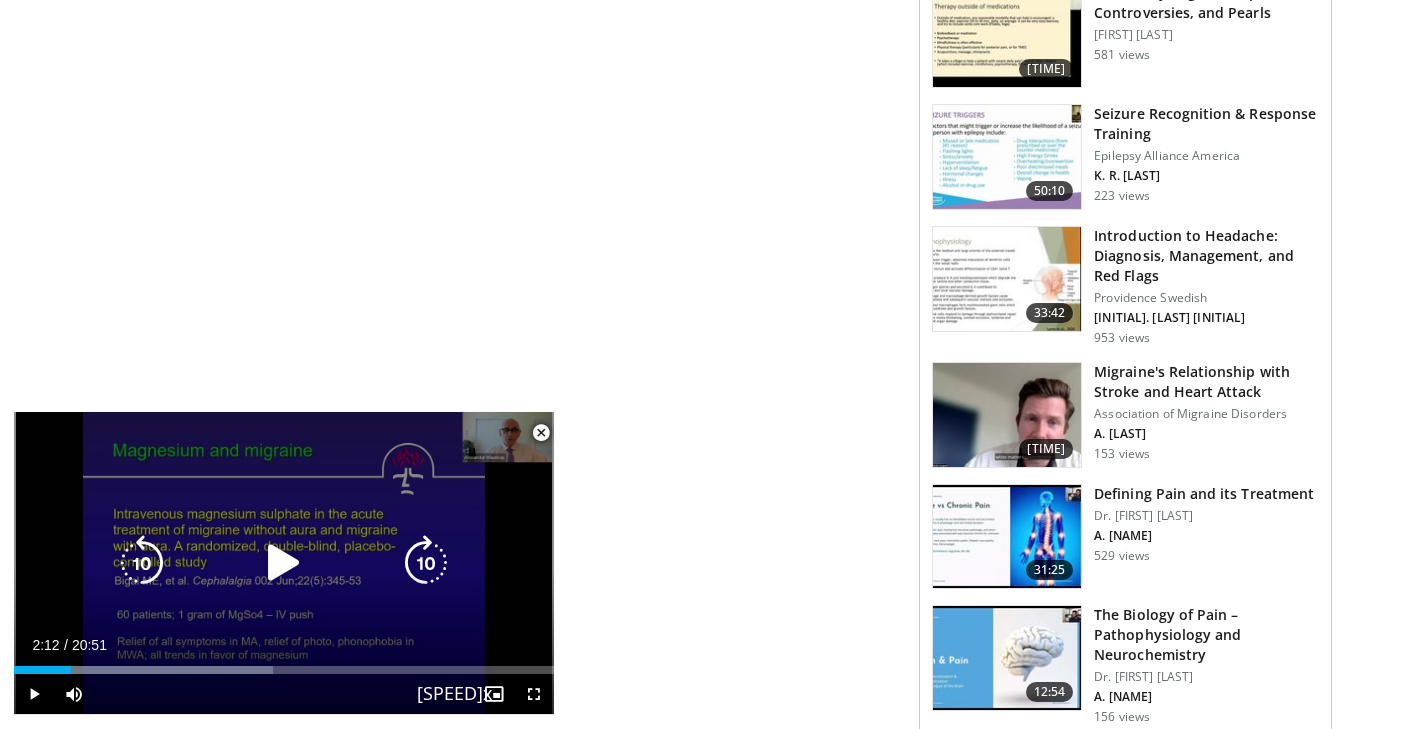 click at bounding box center (284, 563) 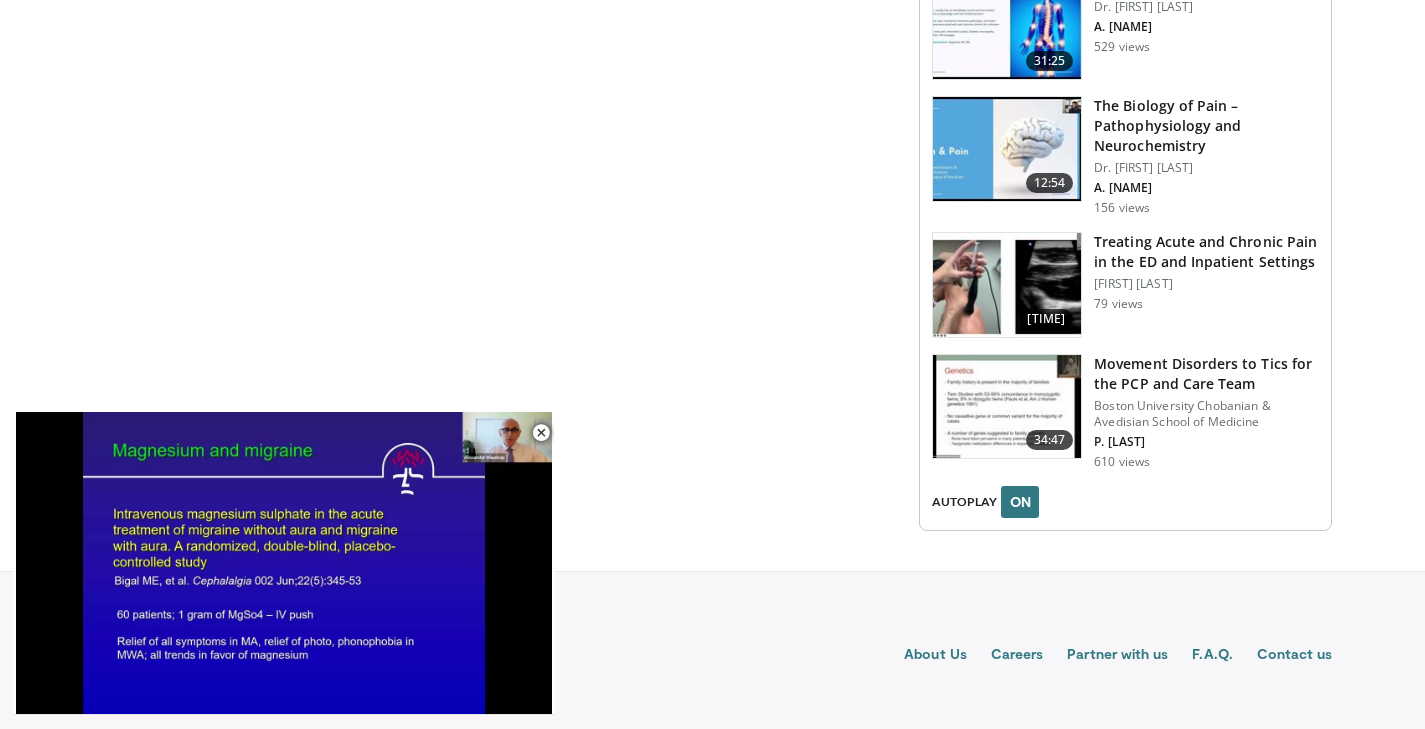 scroll, scrollTop: 2840, scrollLeft: 0, axis: vertical 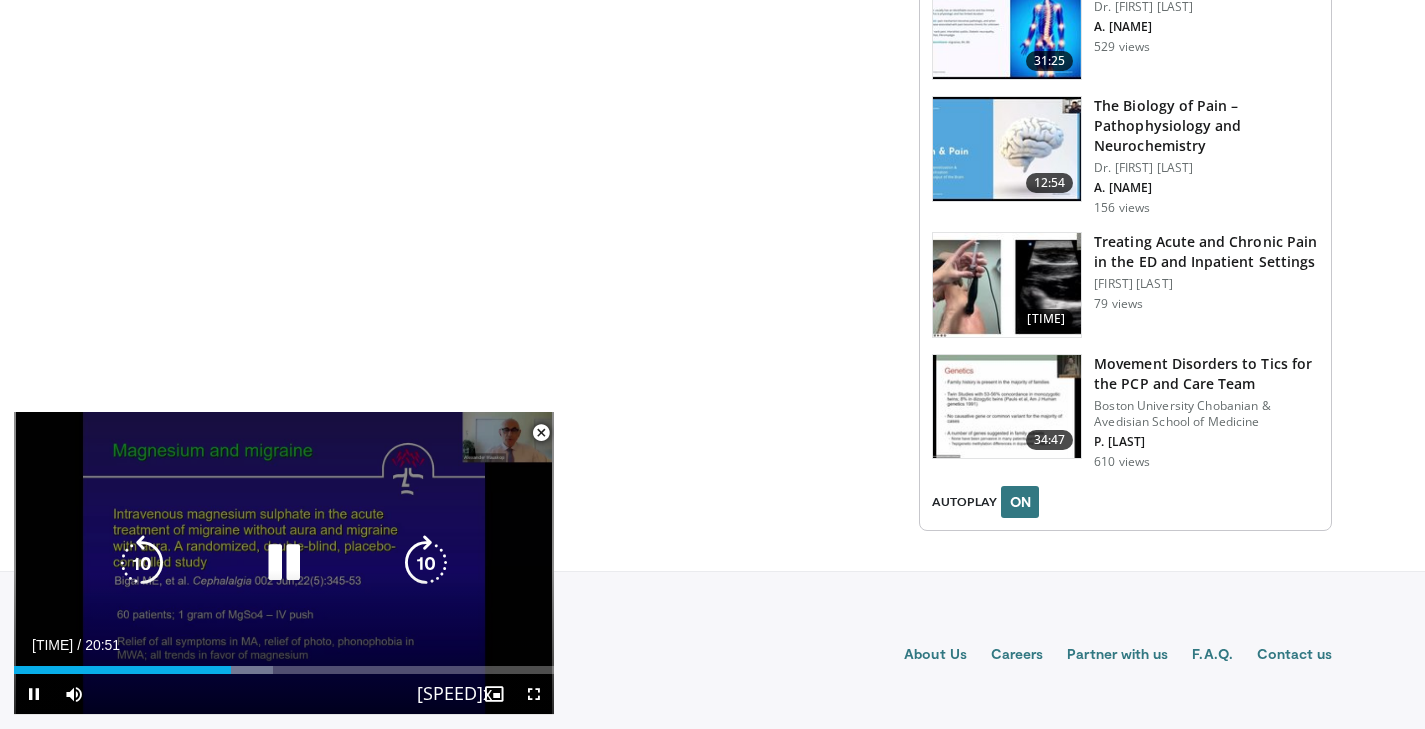 click at bounding box center (142, 563) 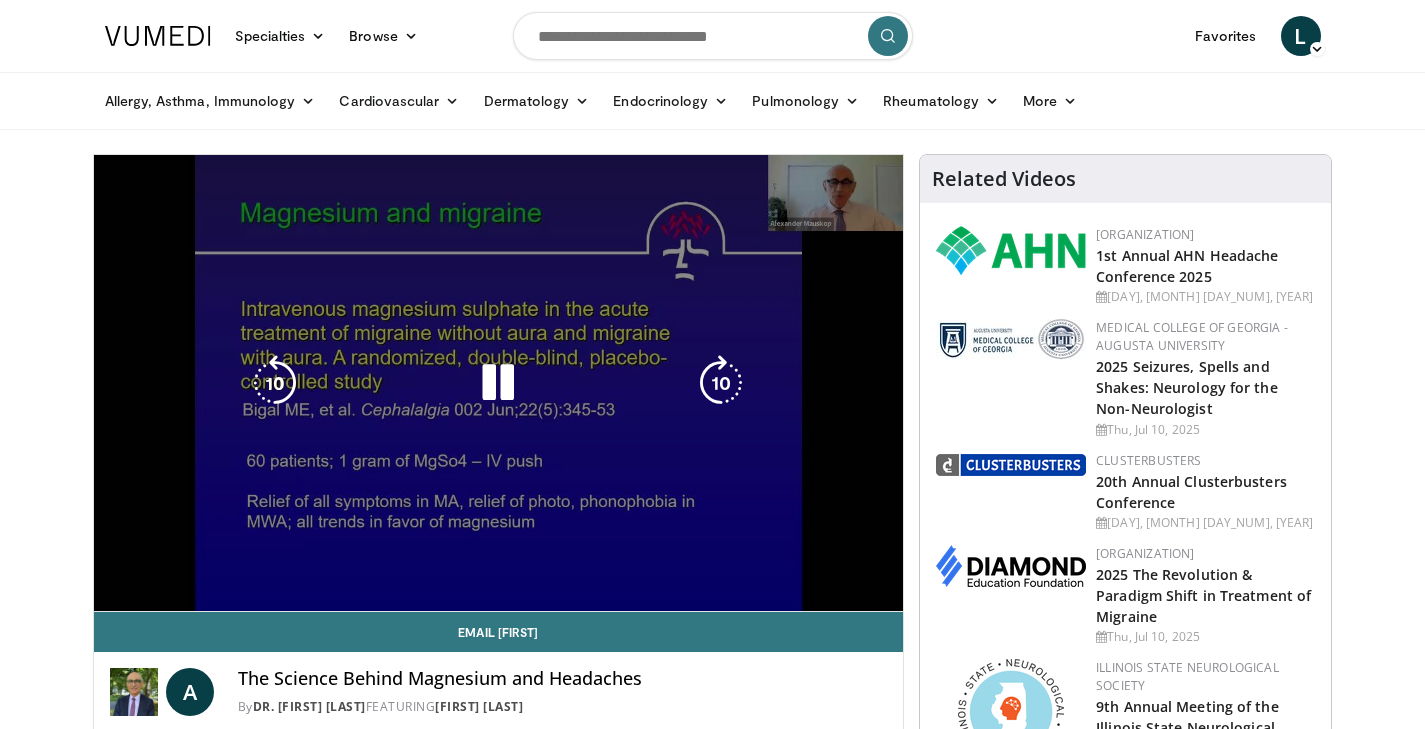 scroll, scrollTop: 0, scrollLeft: 0, axis: both 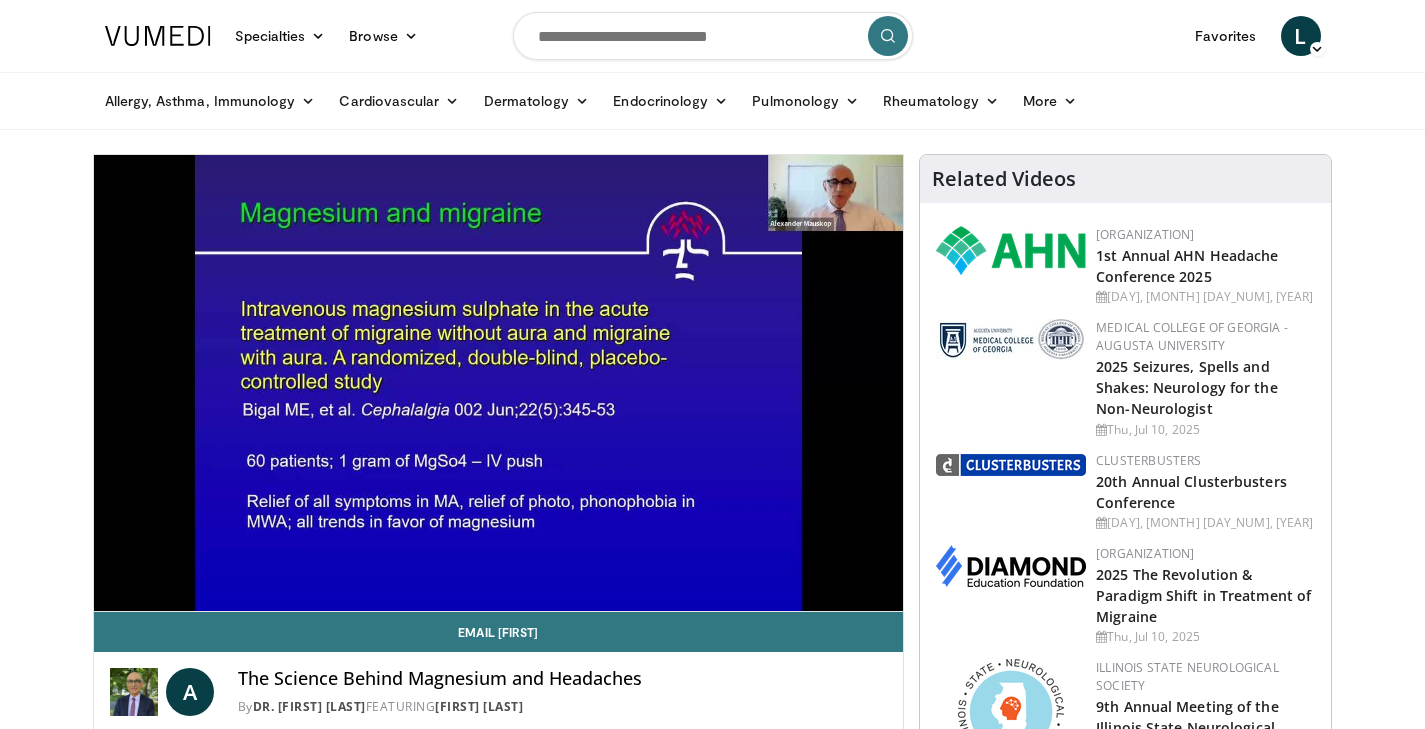 click on "10 seconds
Tap to unmute" at bounding box center (499, 383) 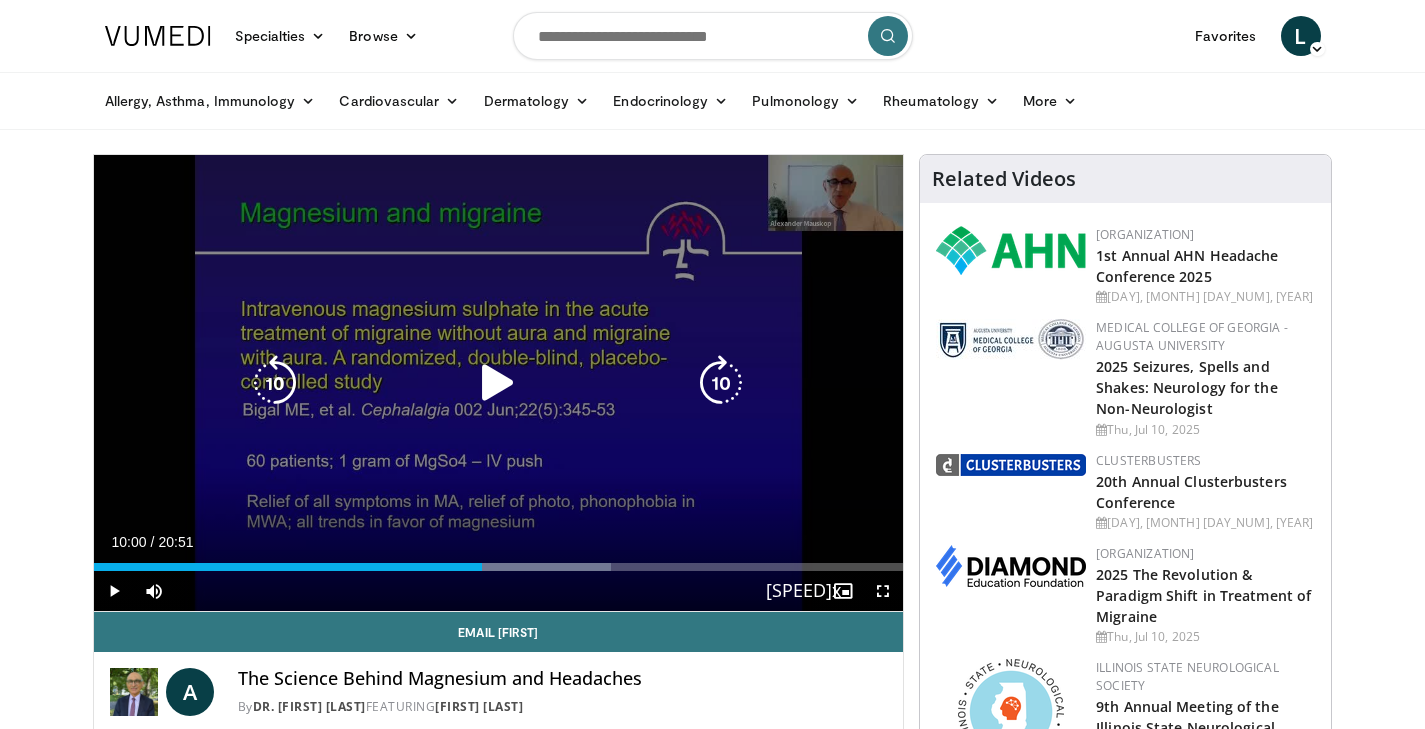 click at bounding box center (498, 383) 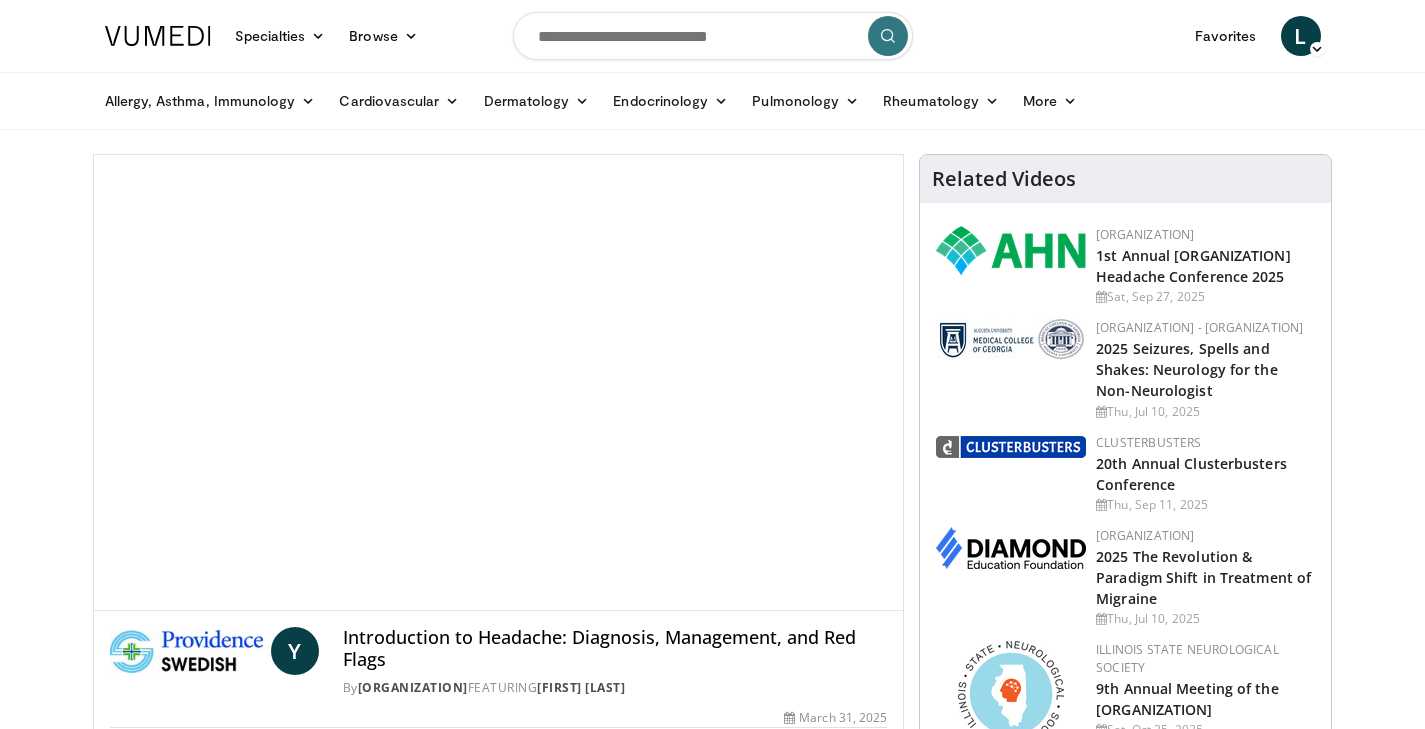 scroll, scrollTop: 0, scrollLeft: 0, axis: both 